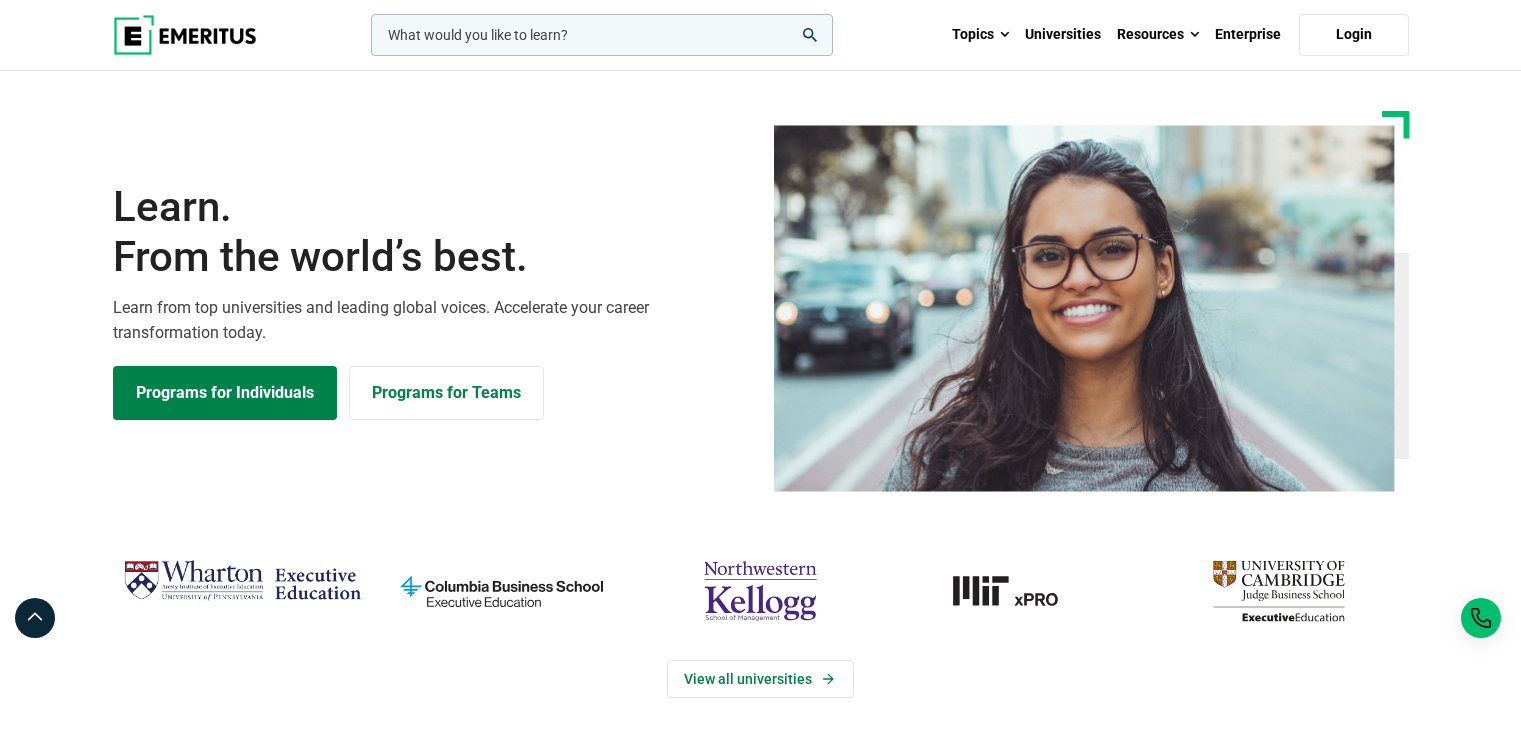 scroll, scrollTop: 0, scrollLeft: 0, axis: both 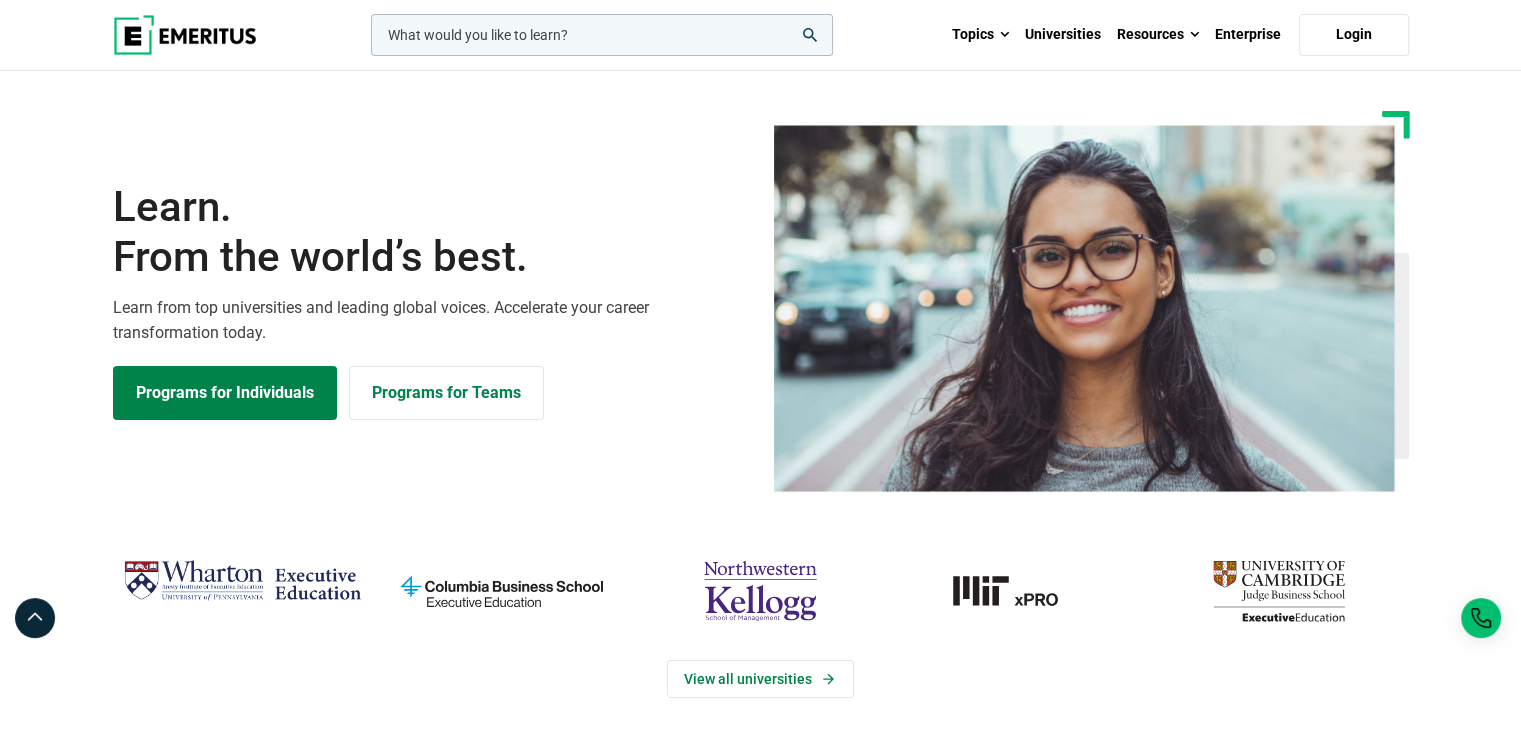 click 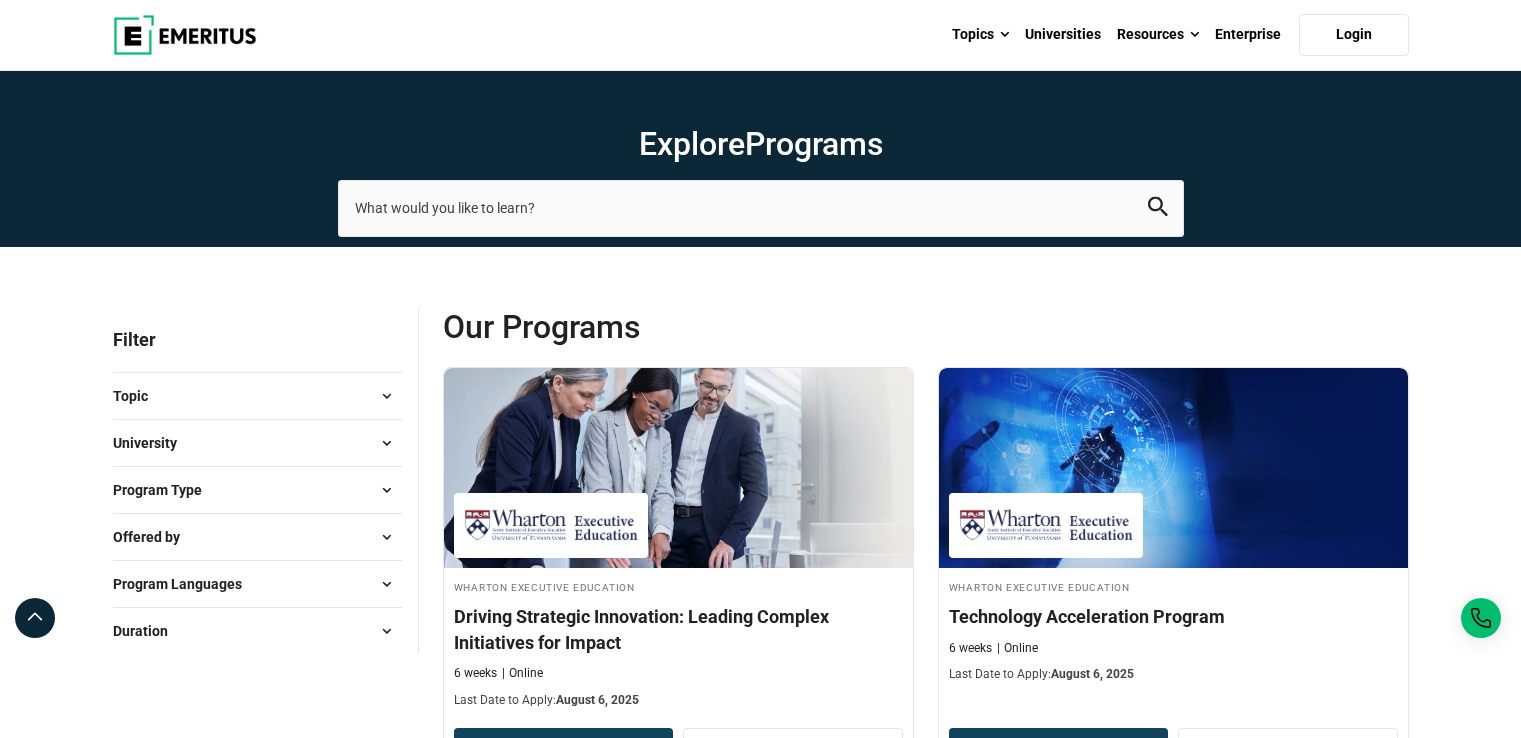 scroll, scrollTop: 0, scrollLeft: 0, axis: both 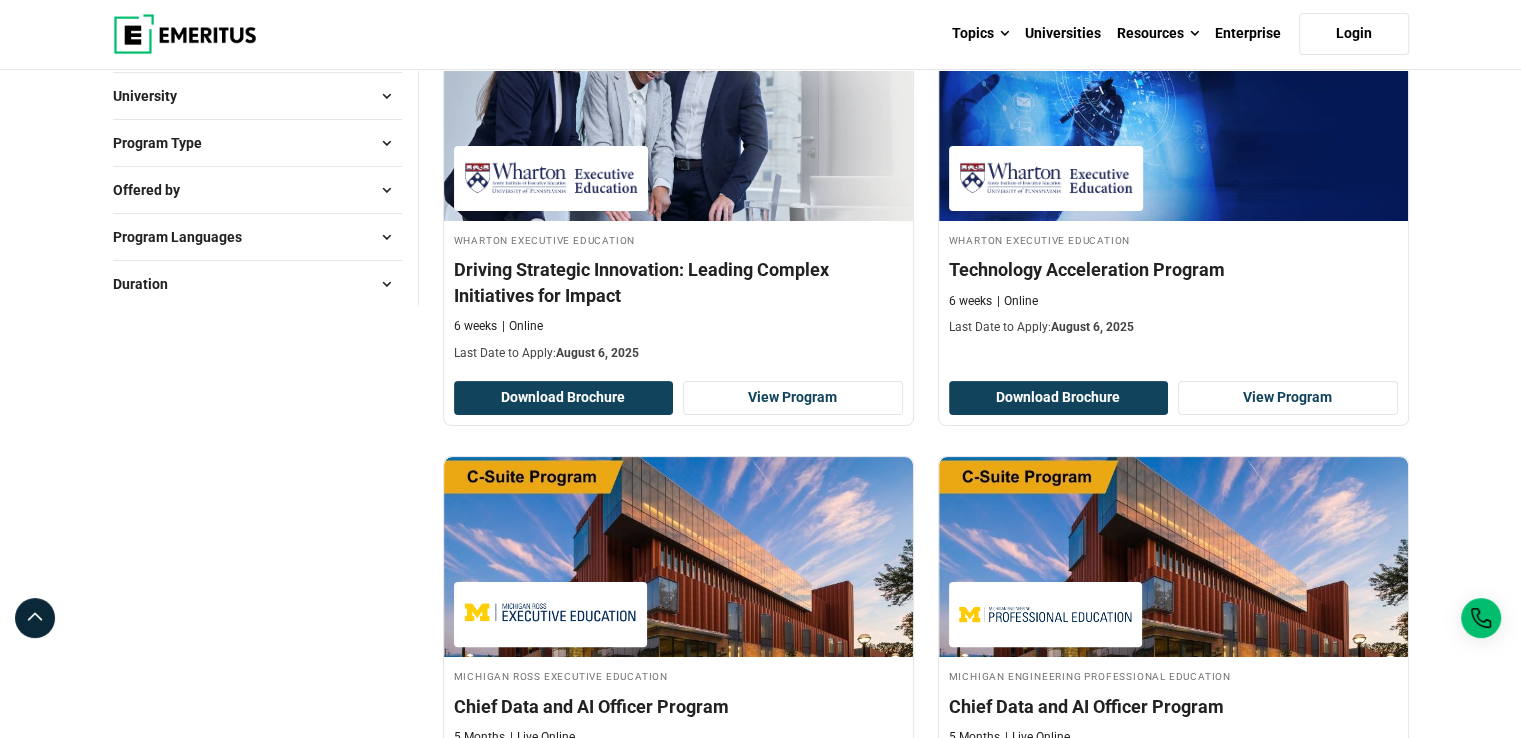 click on "Program Type" at bounding box center (257, 143) 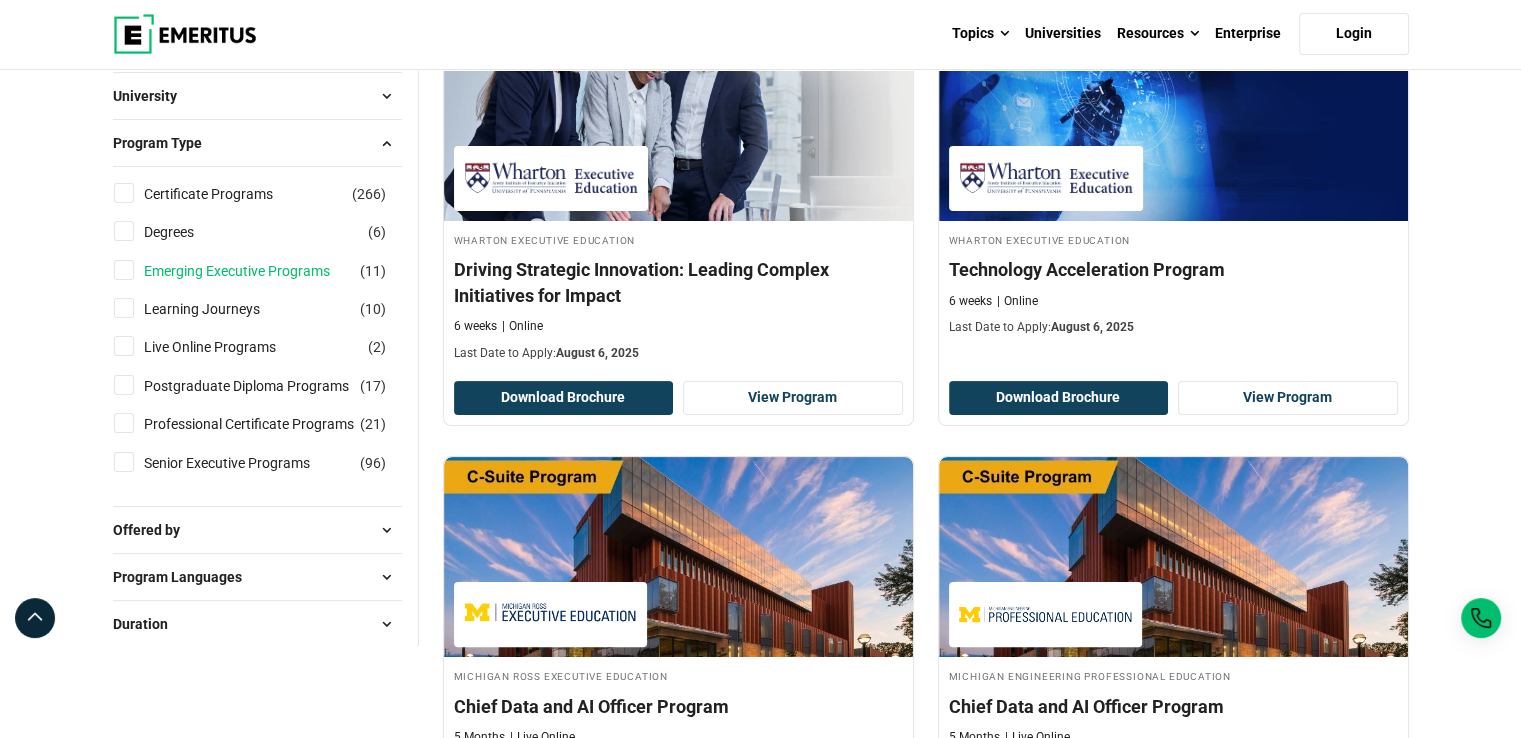 click on "Emerging Executive Programs" at bounding box center [257, 271] 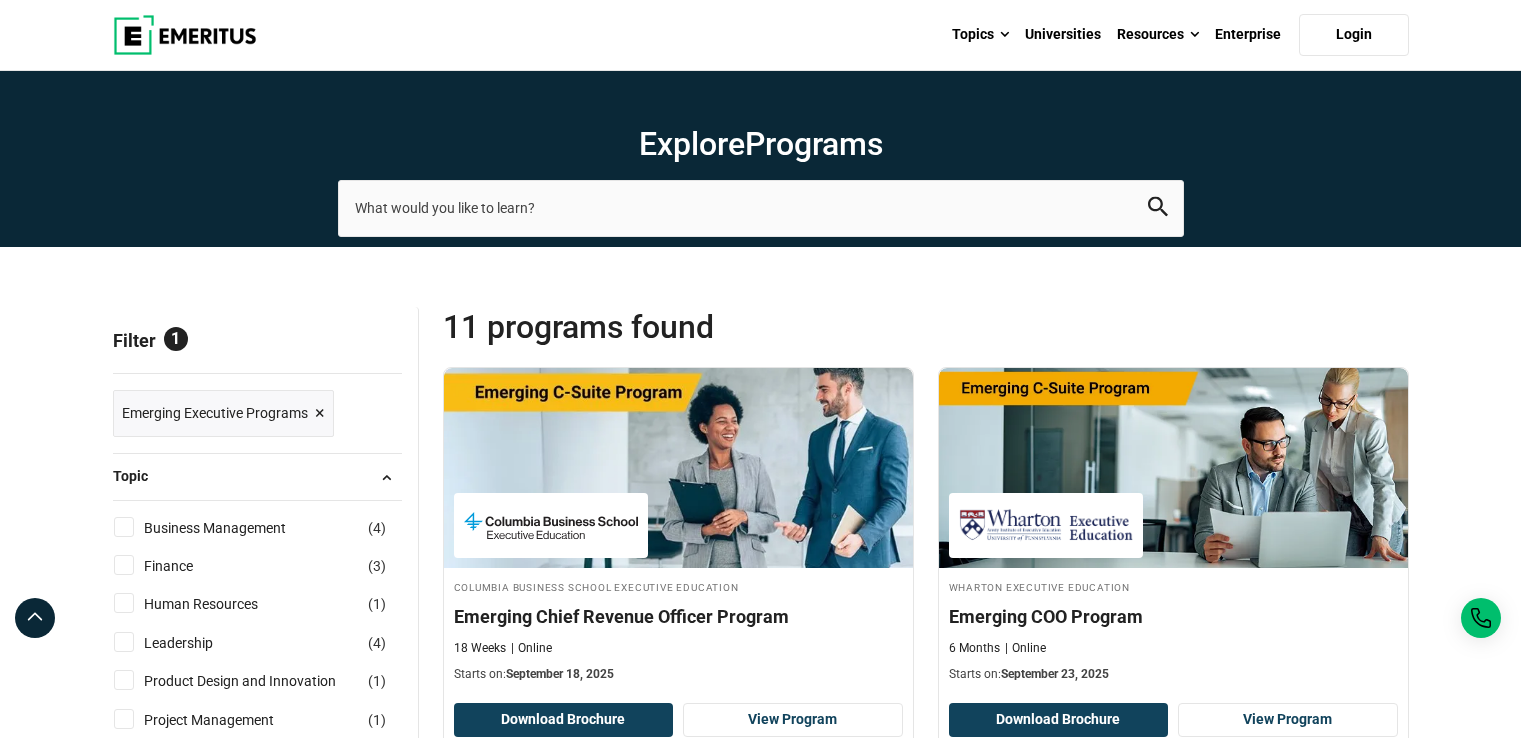 scroll, scrollTop: 0, scrollLeft: 0, axis: both 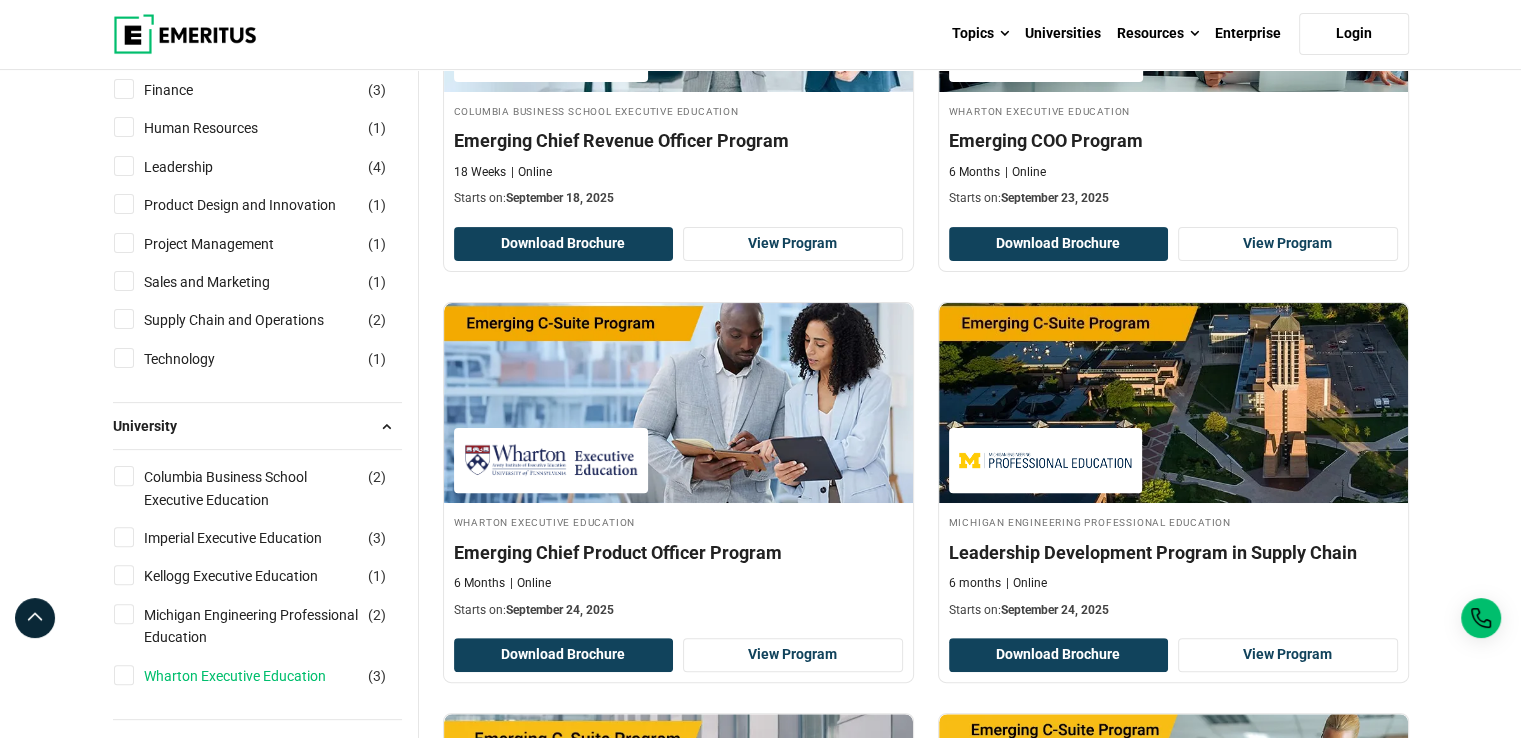 click on "Wharton Executive Education" at bounding box center (255, 676) 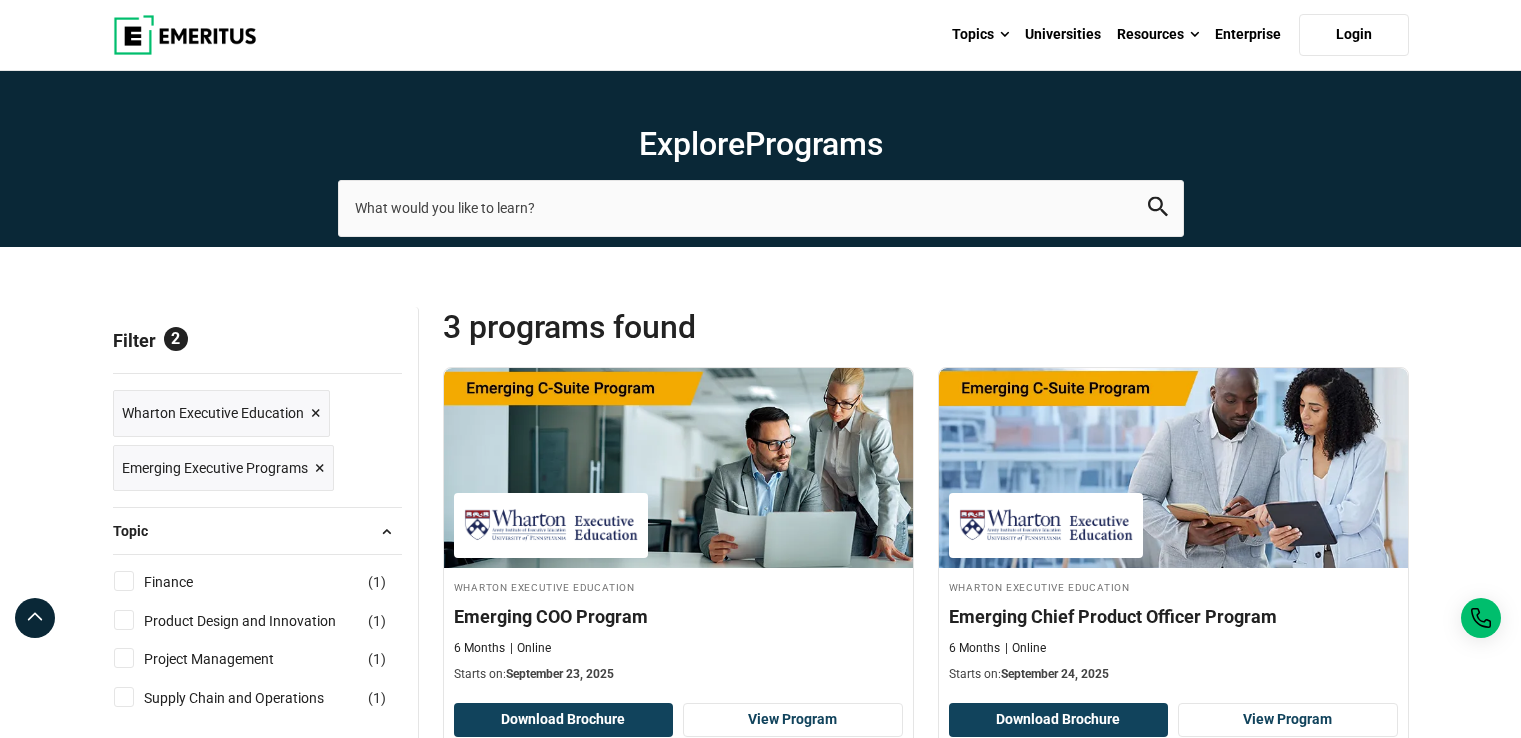 scroll, scrollTop: 0, scrollLeft: 0, axis: both 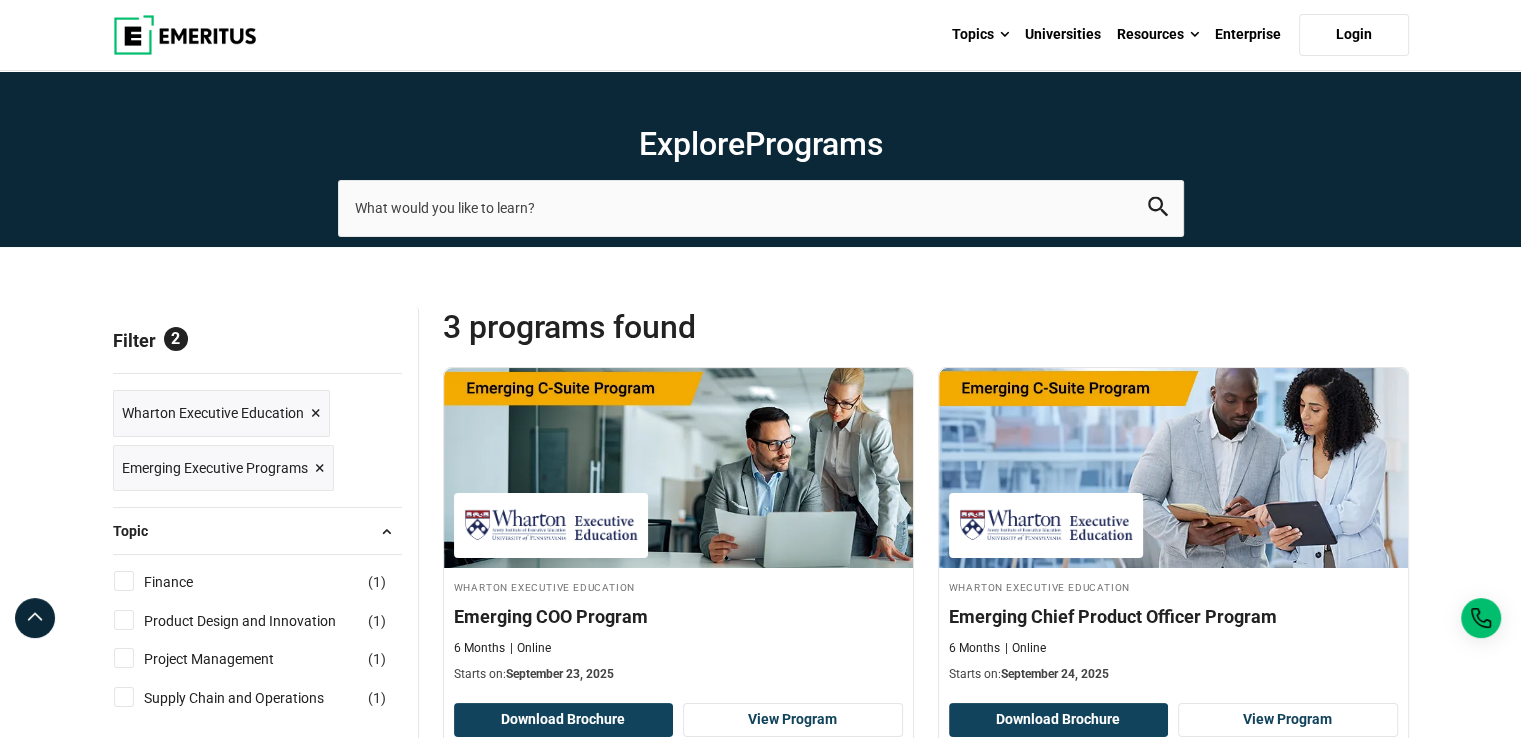 click on "Explore
Programs
leadership marketing project management data science product management" at bounding box center (760, 159) 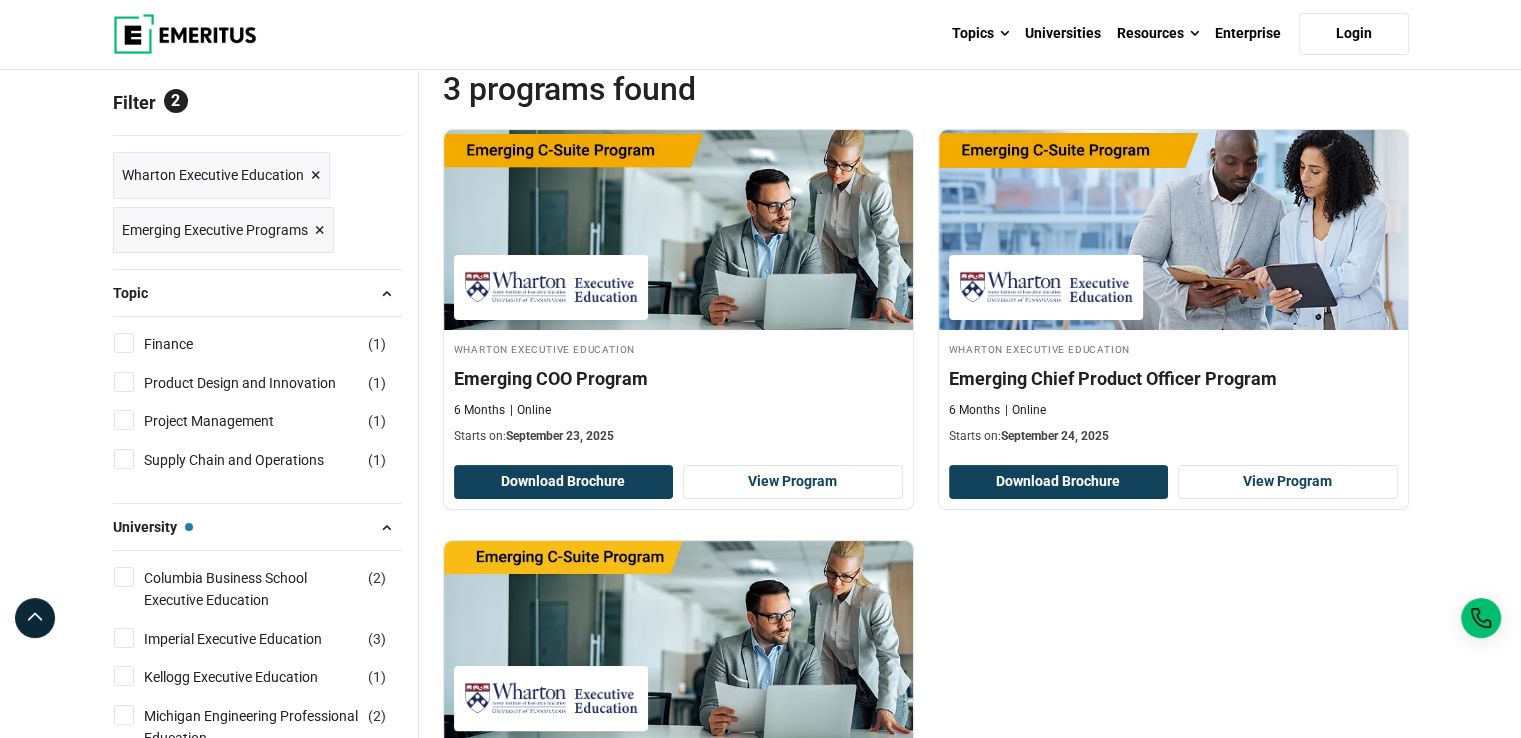 scroll, scrollTop: 236, scrollLeft: 0, axis: vertical 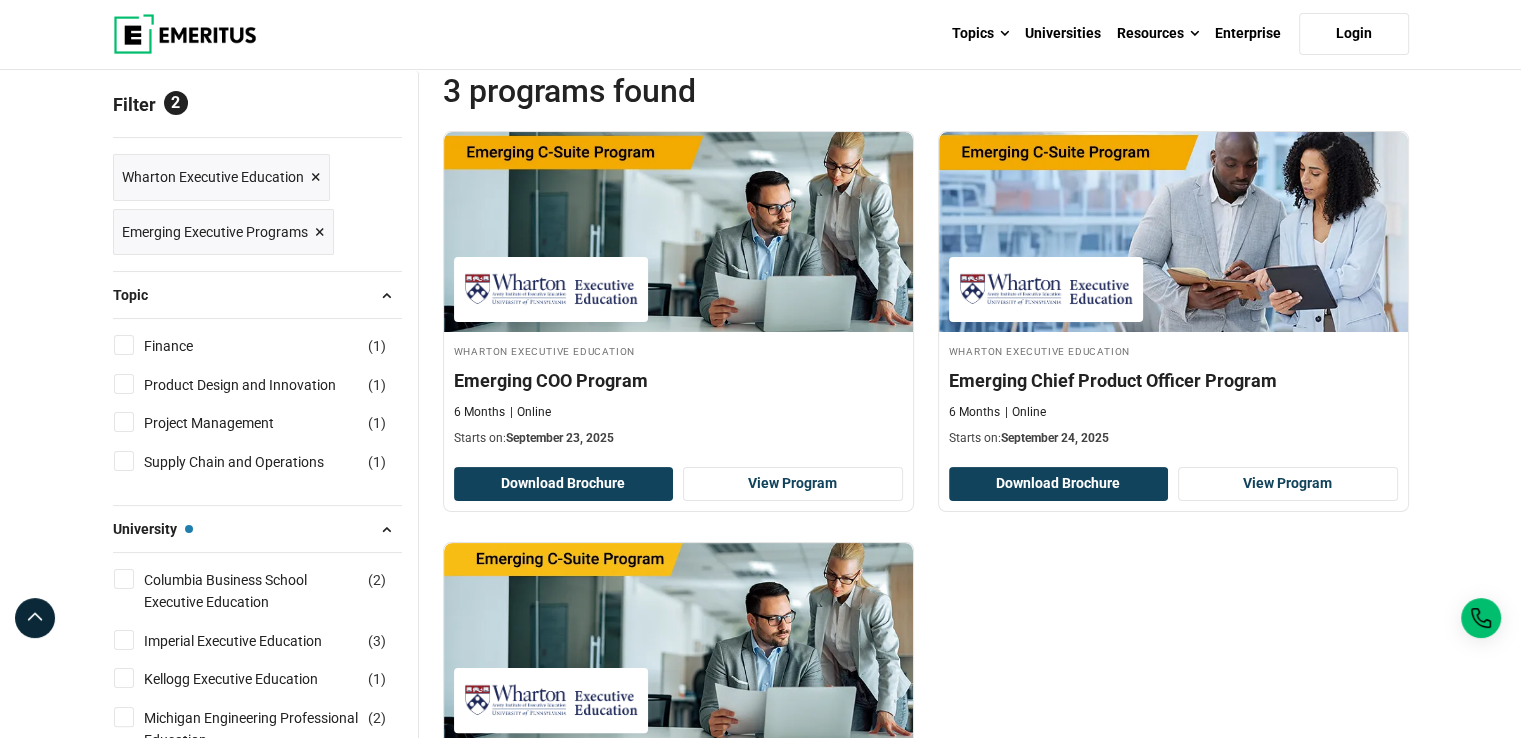 click on "Explore
Programs
leadership marketing project management data science product management
2" at bounding box center [760, 1064] 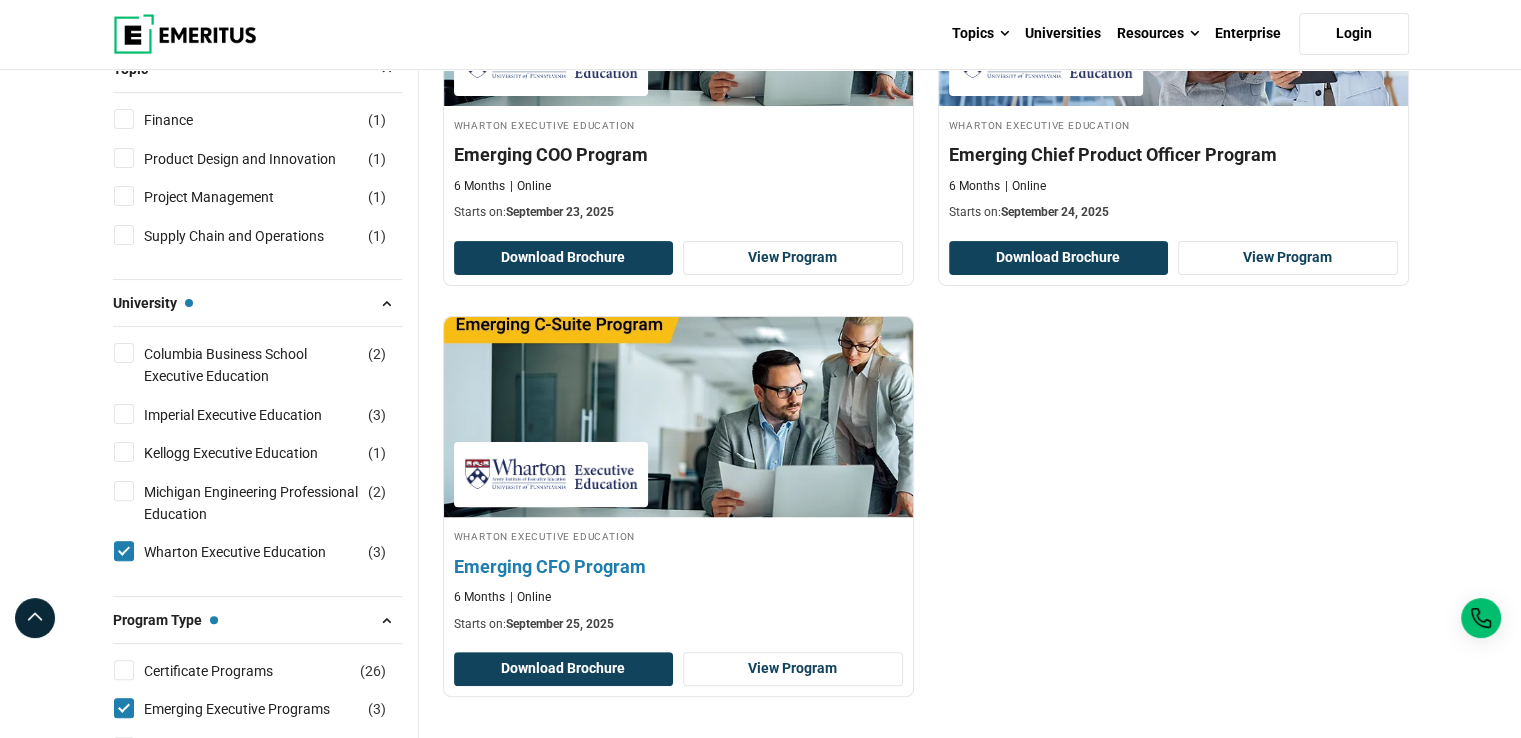 scroll, scrollTop: 463, scrollLeft: 0, axis: vertical 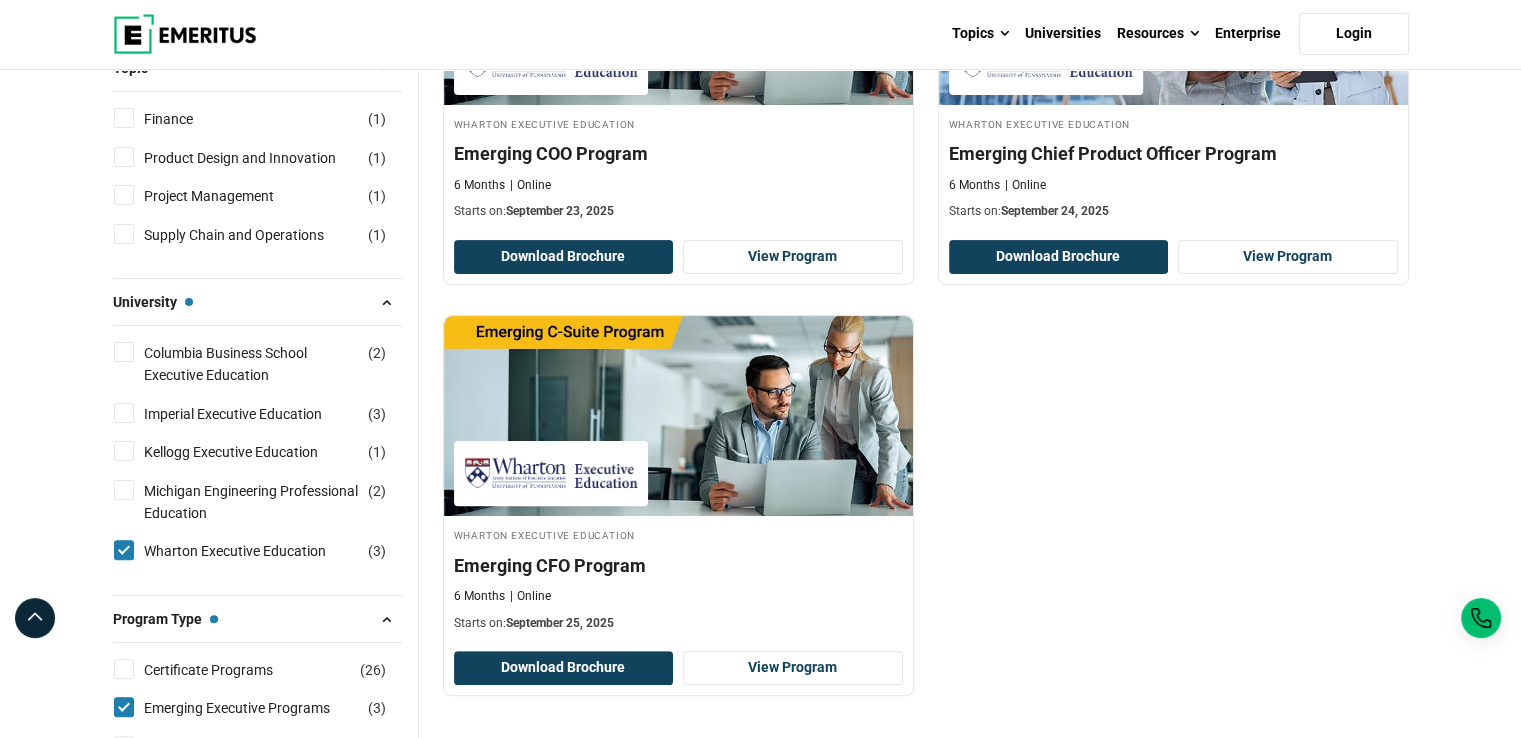 drag, startPoint x: 596, startPoint y: 555, endPoint x: 1075, endPoint y: 517, distance: 480.50494 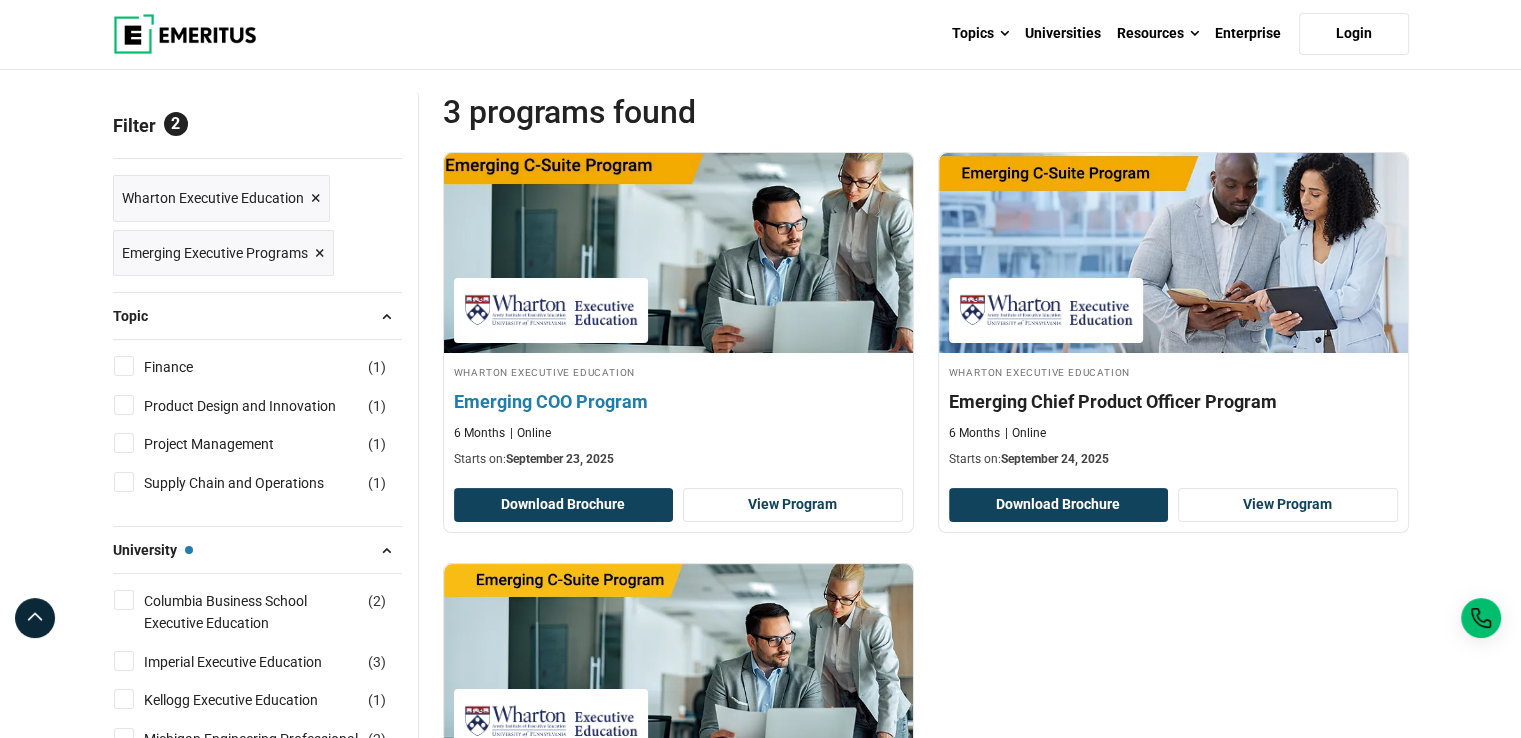 scroll, scrollTop: 216, scrollLeft: 0, axis: vertical 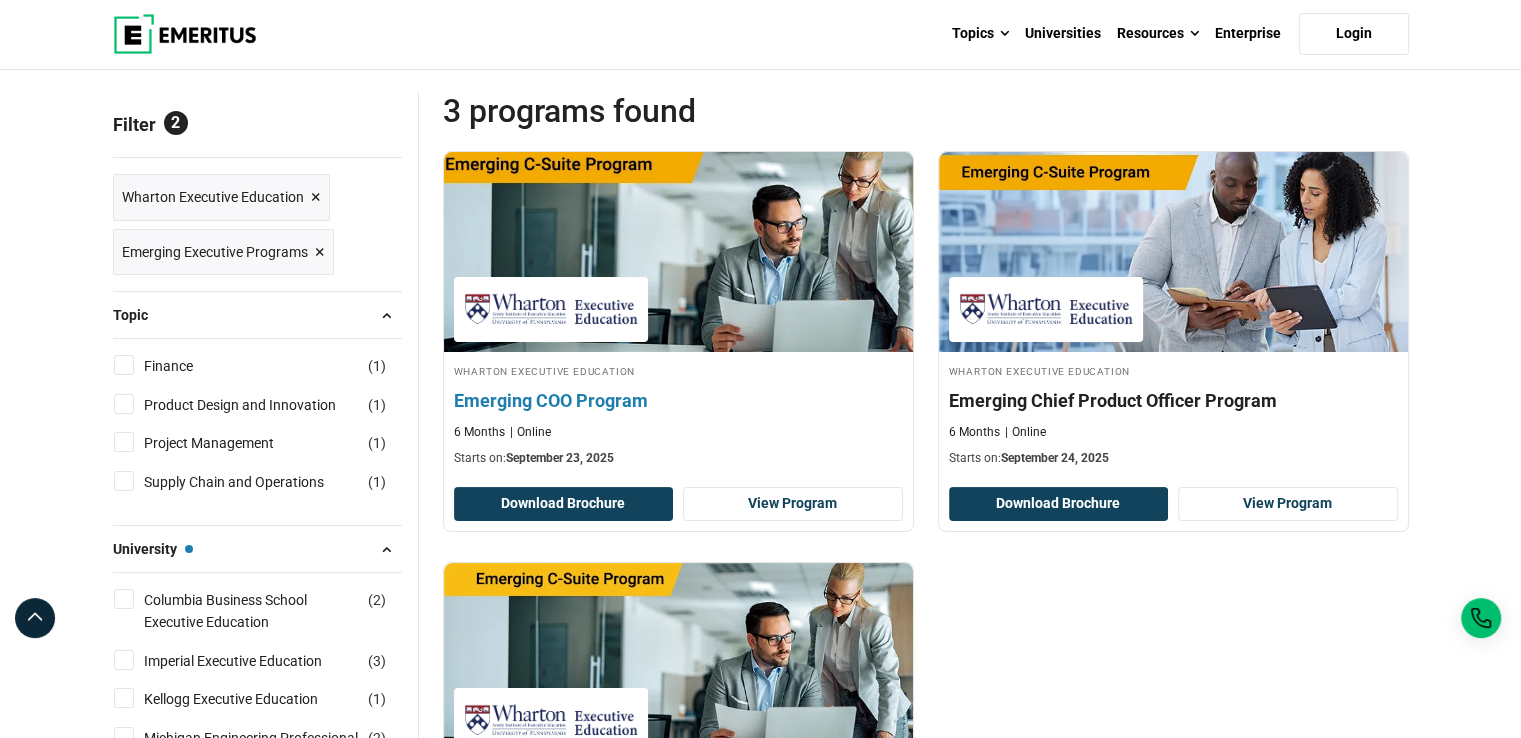 click at bounding box center (678, 252) 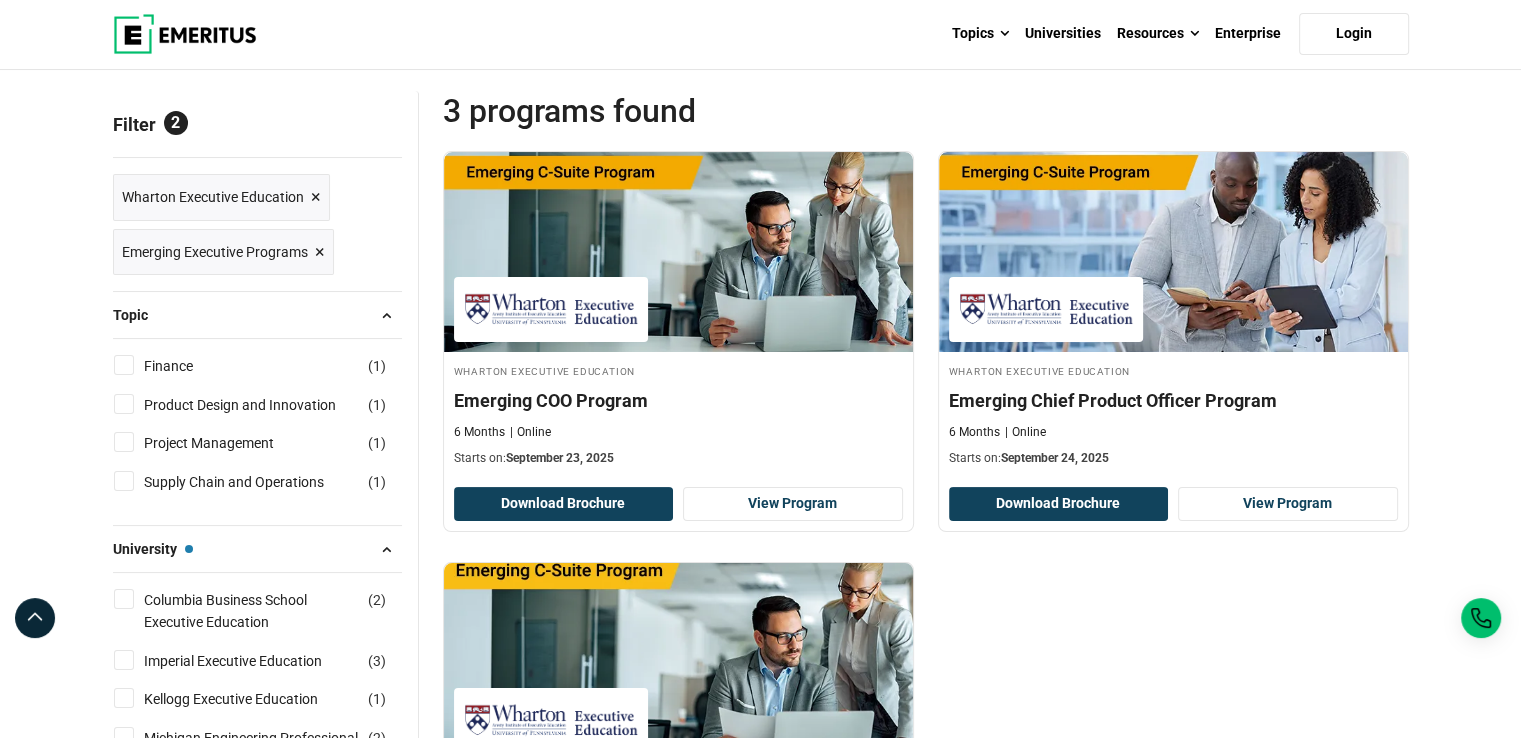 click at bounding box center (678, 663) 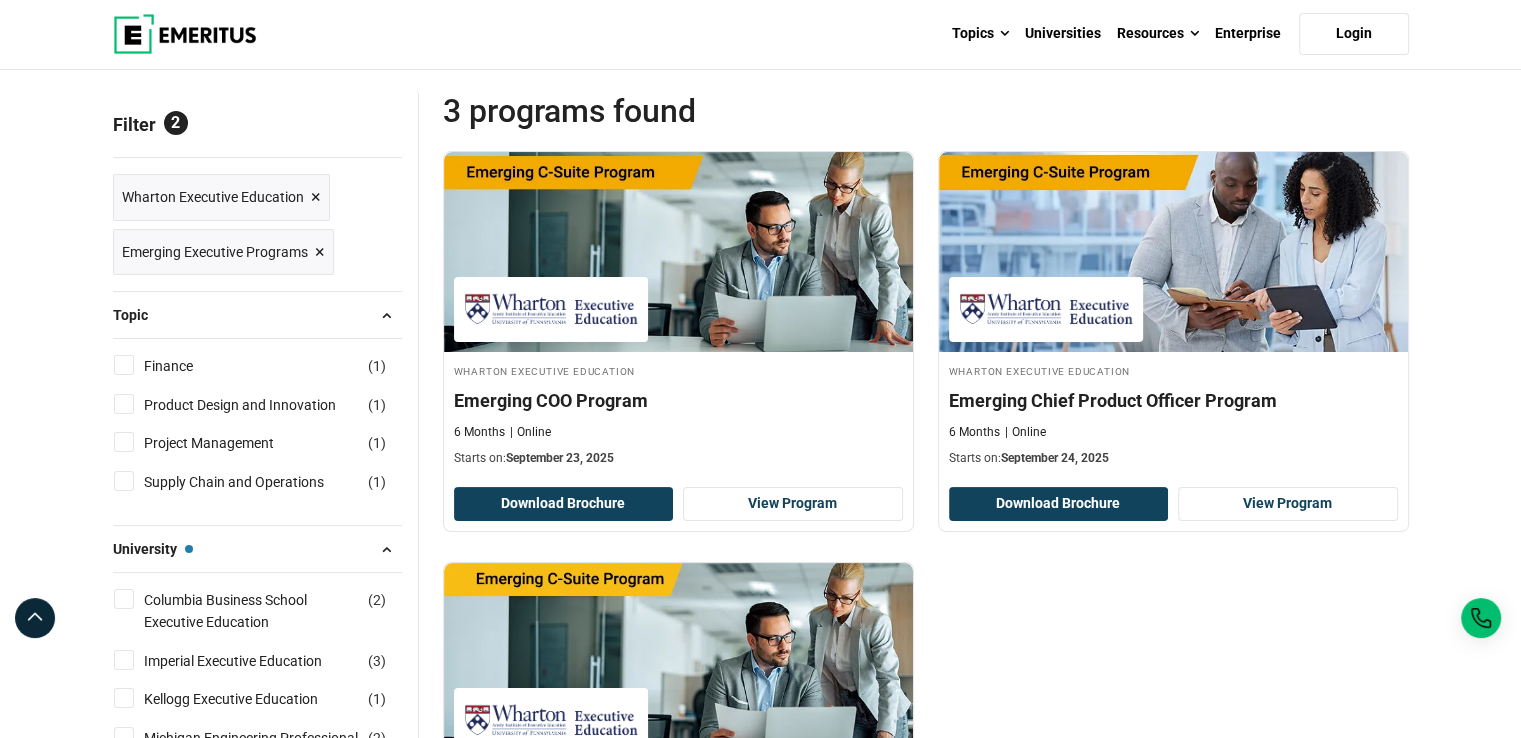 click on "Wharton Executive Education
Emerging COO Program
6 Months
Online
Starts on:  September 23, 2025
Download Brochure
View Program
Wharton Executive Education
Emerging Chief Product Officer Program" at bounding box center (926, 562) 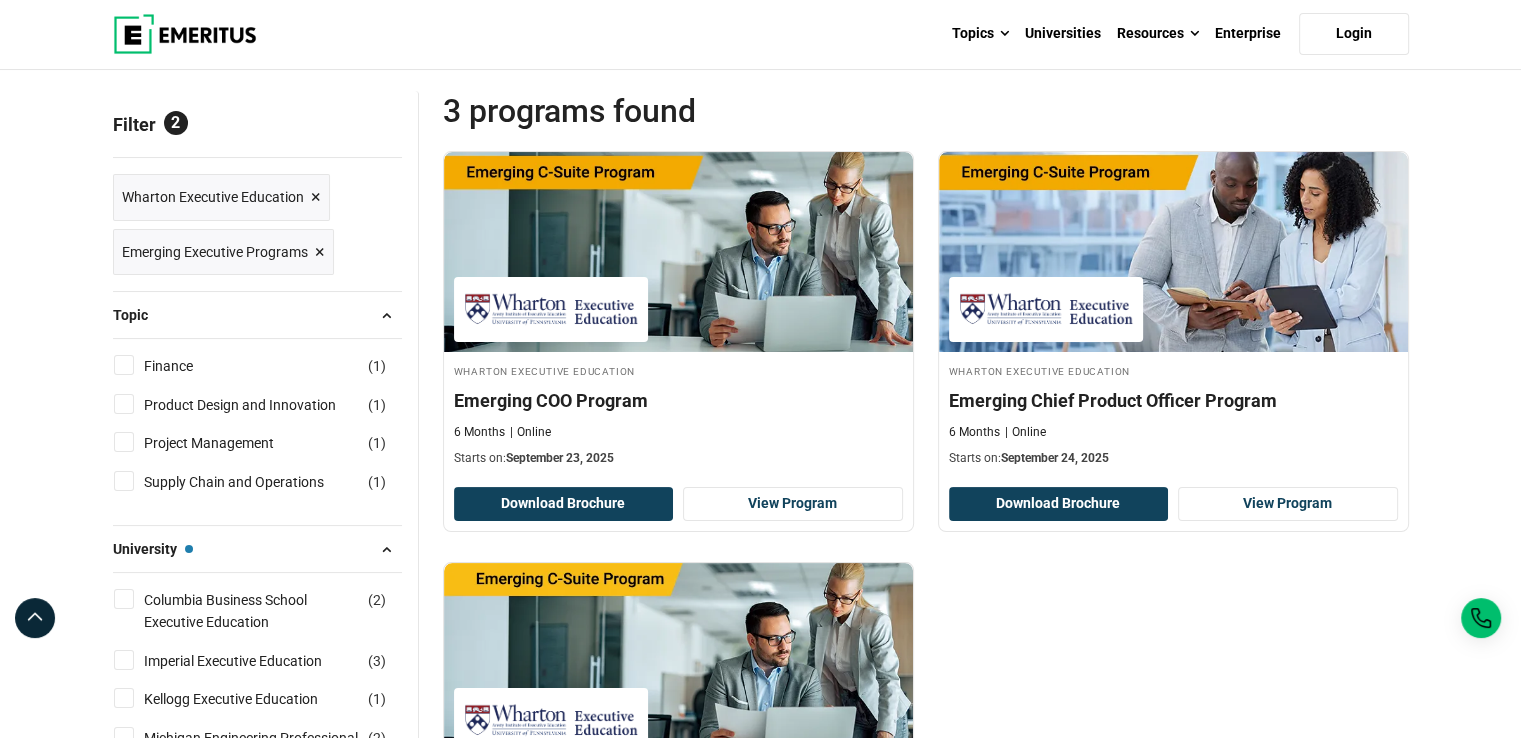 click on "Explore
Programs
leadership marketing project management data science product management
2" at bounding box center (760, 1084) 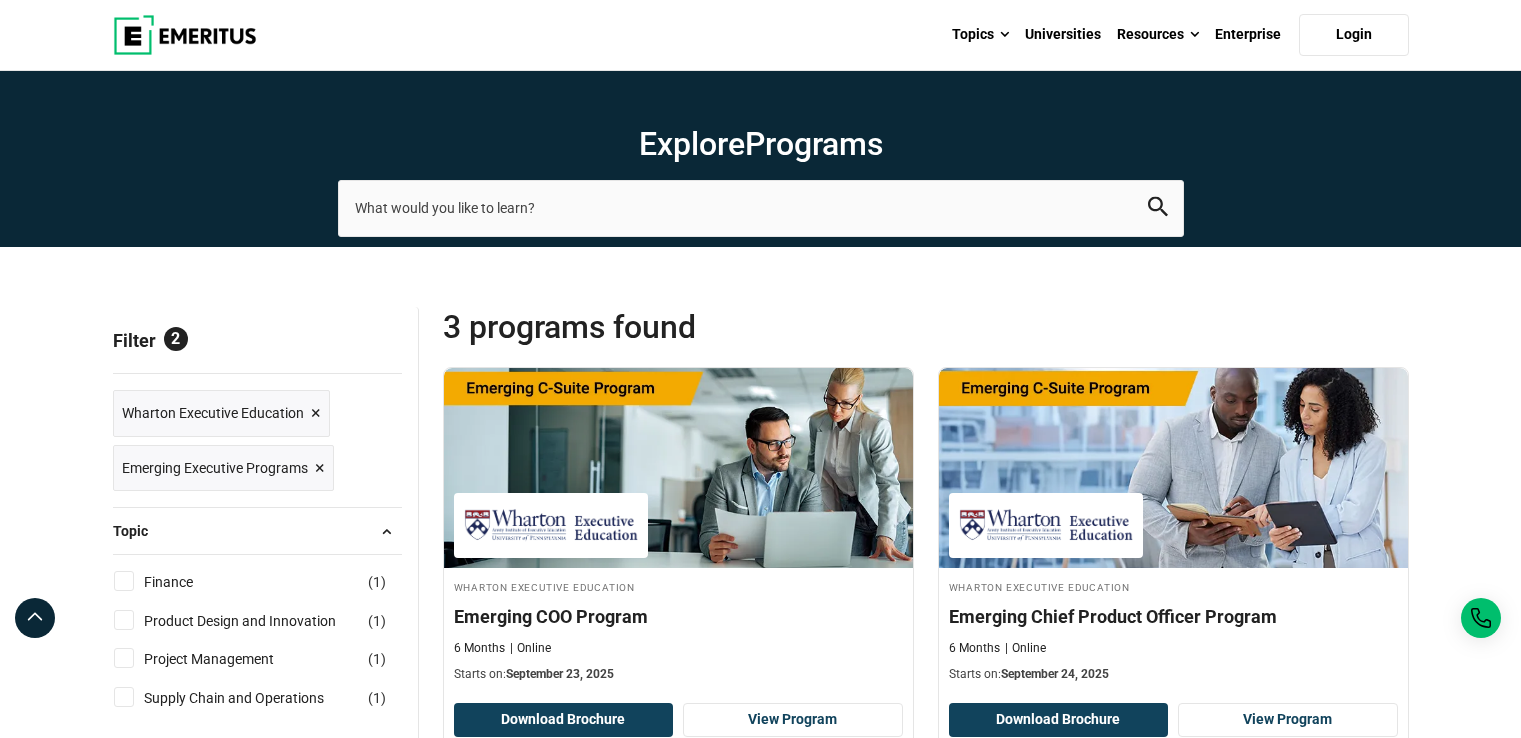 scroll, scrollTop: 216, scrollLeft: 0, axis: vertical 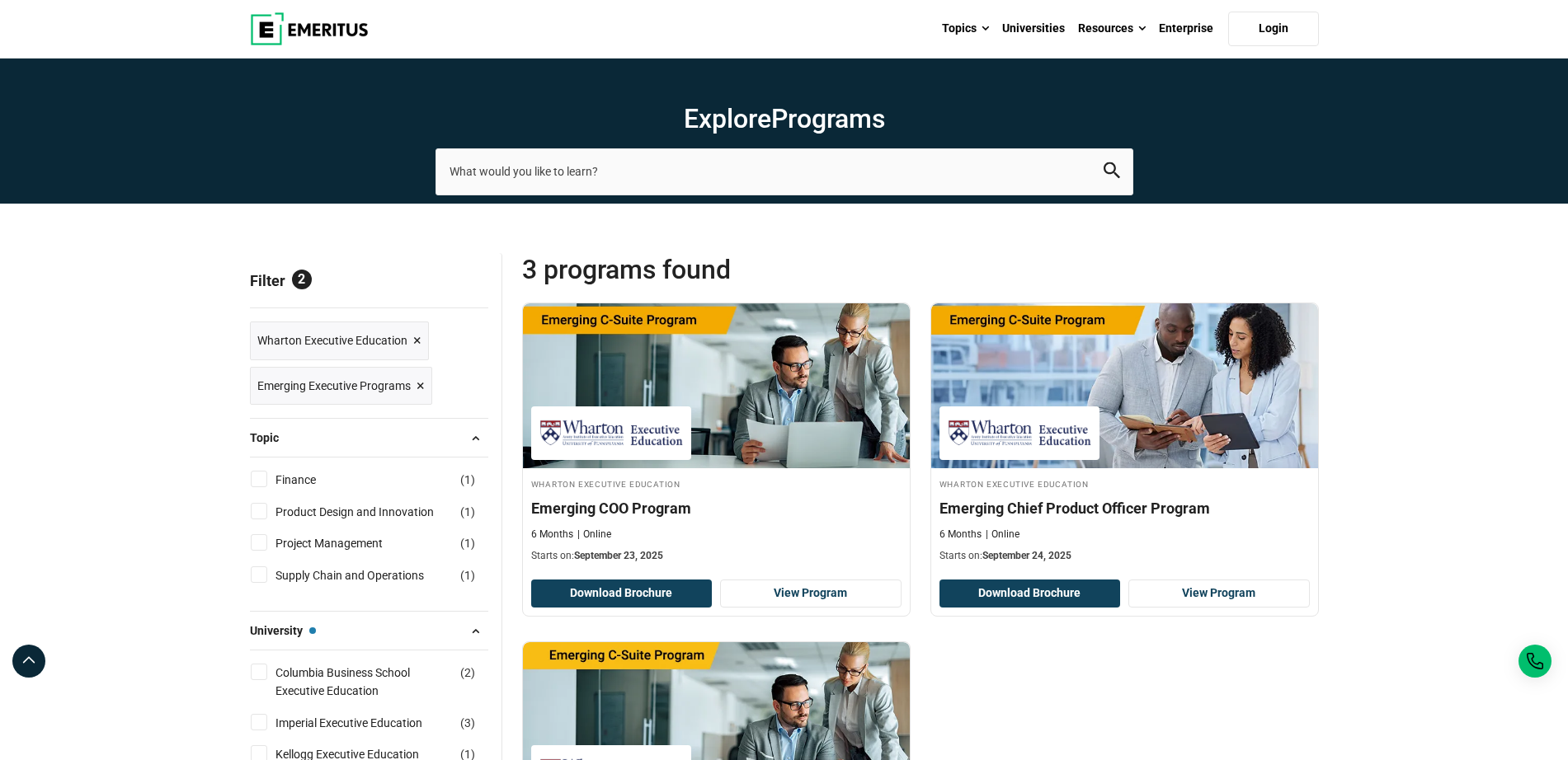 click at bounding box center [309, 29] 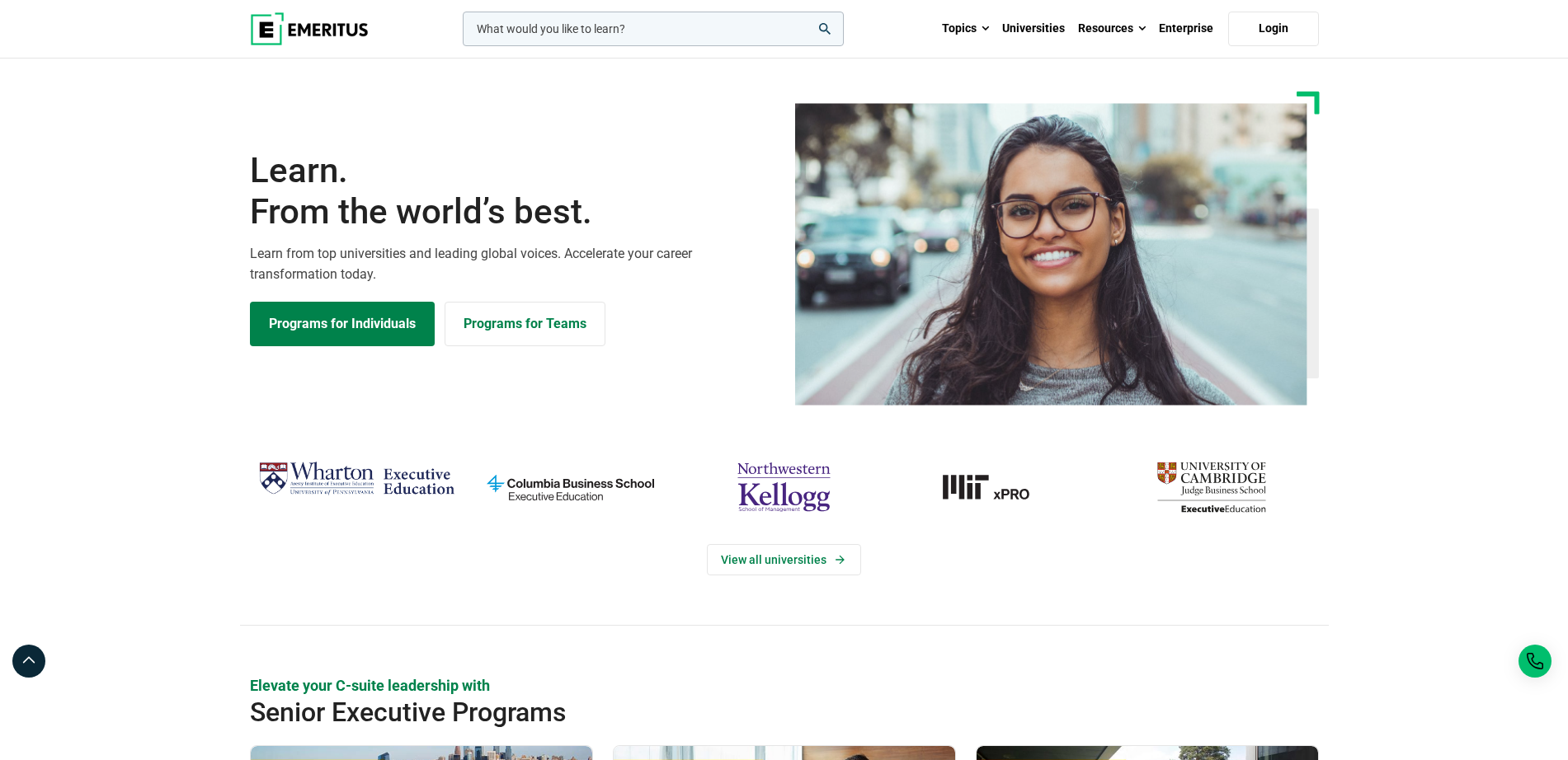 scroll, scrollTop: 0, scrollLeft: 0, axis: both 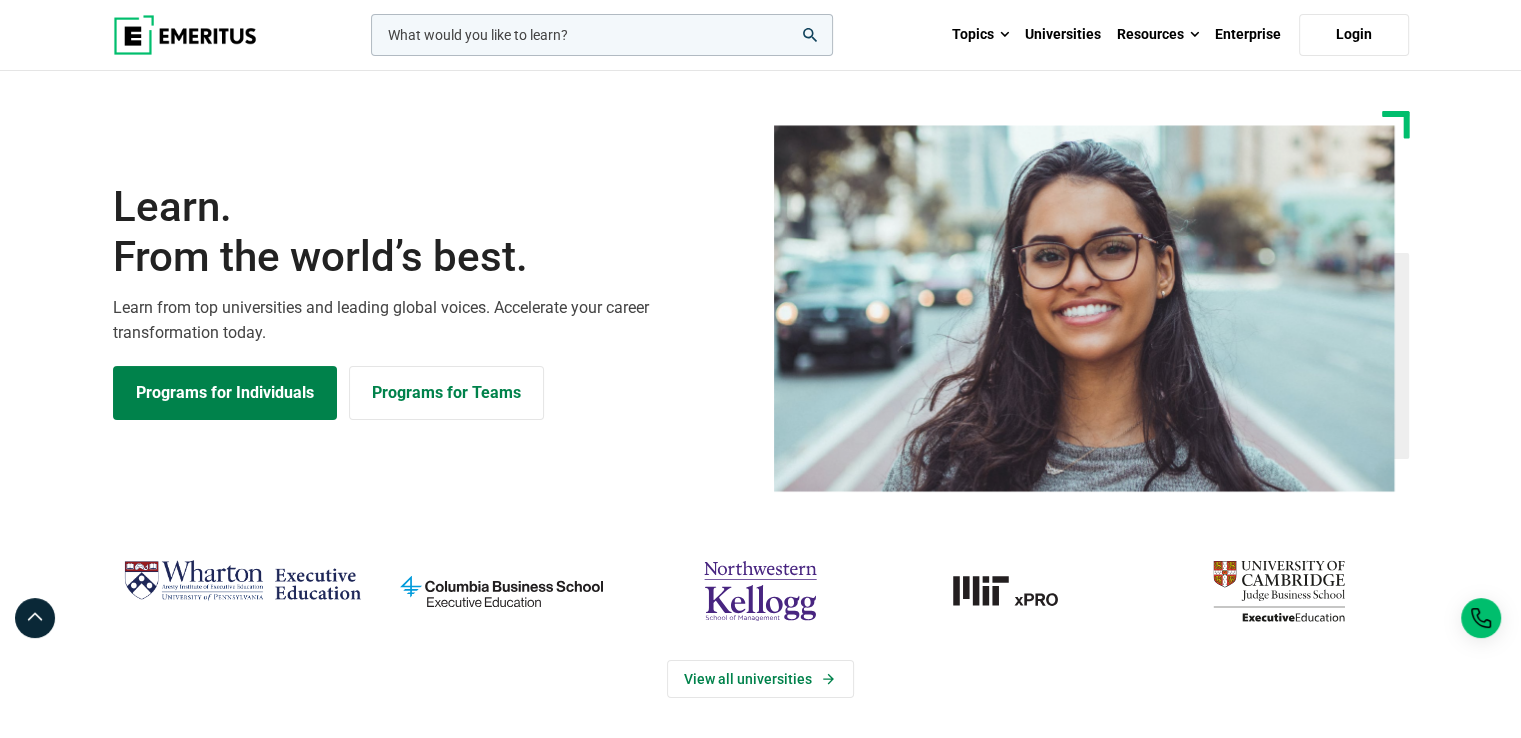 click 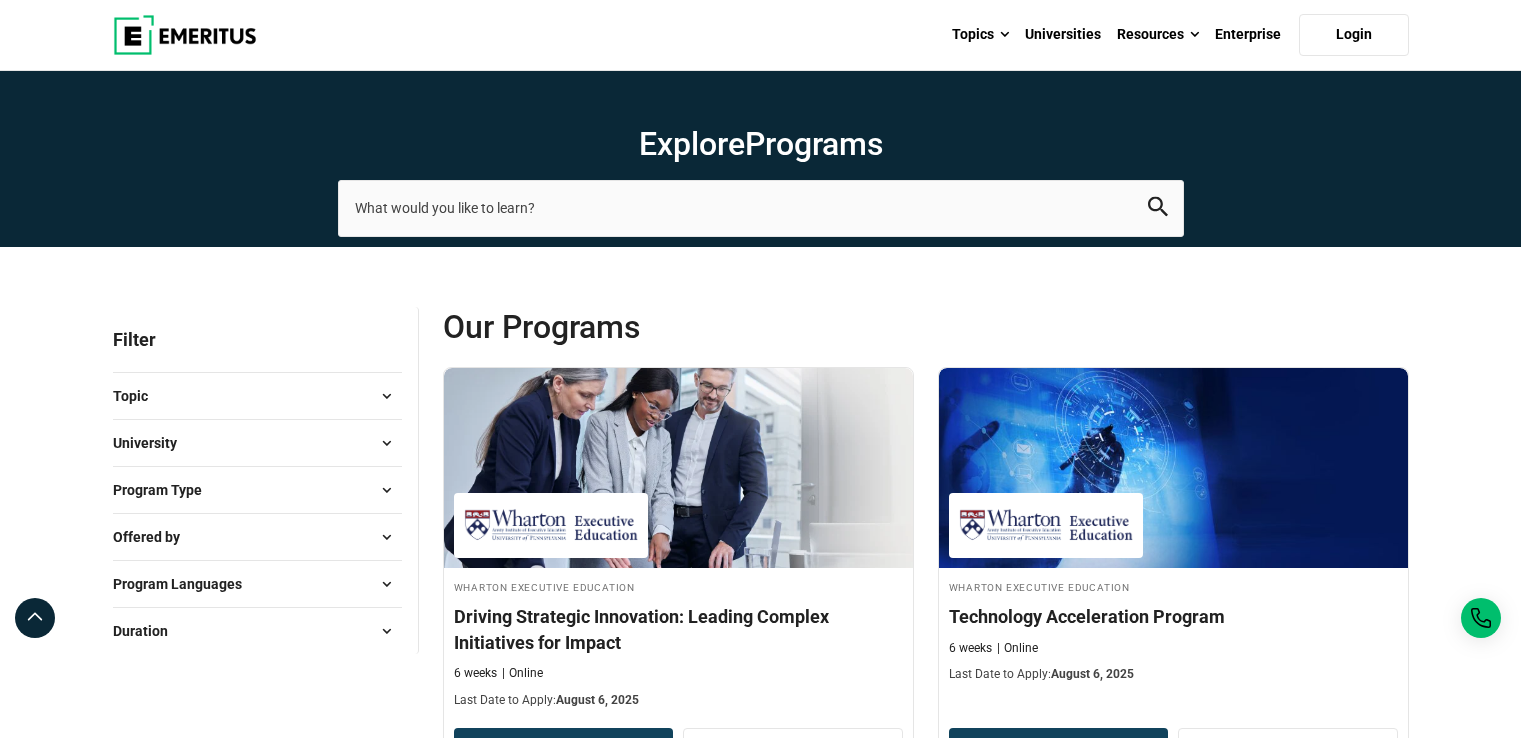 scroll, scrollTop: 0, scrollLeft: 0, axis: both 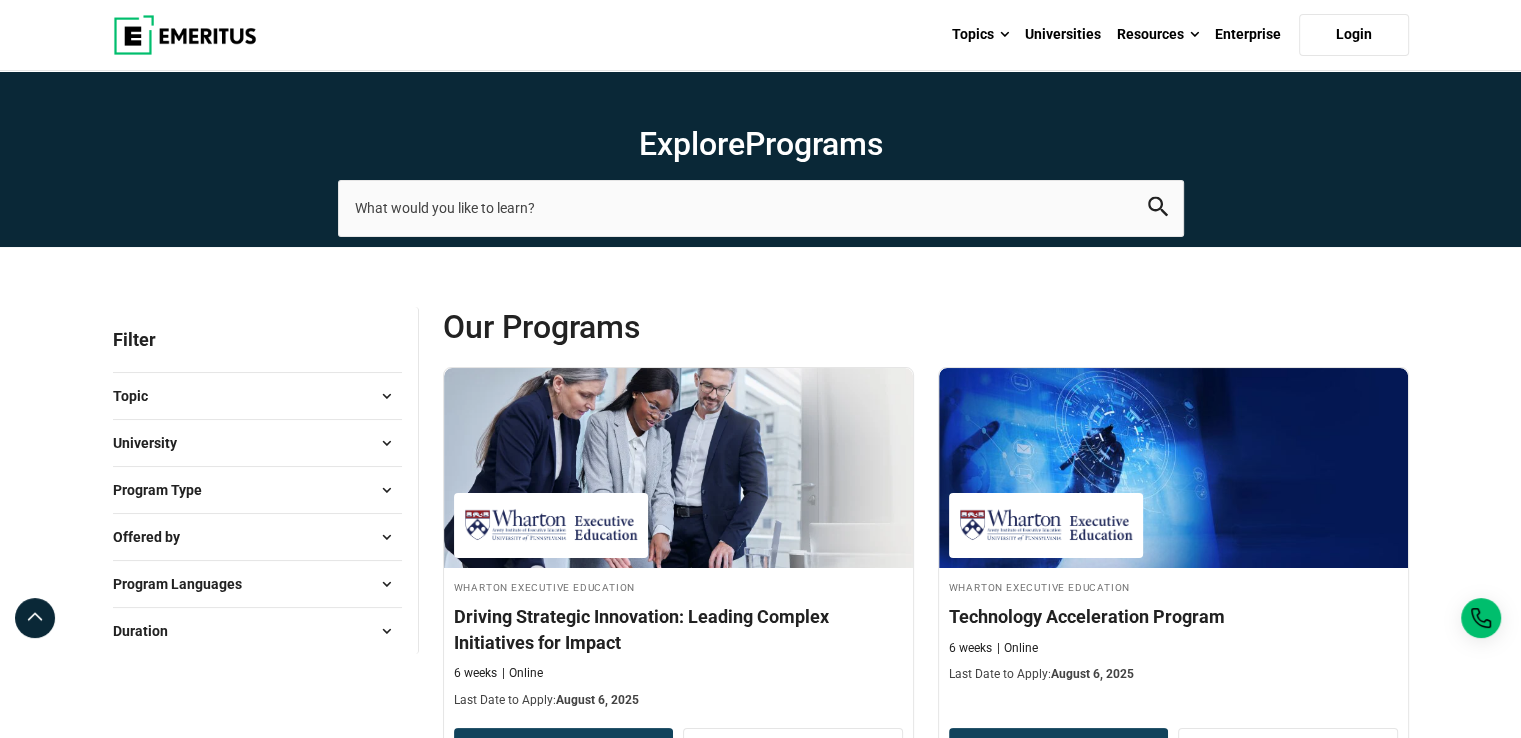 click on "University" at bounding box center [257, 443] 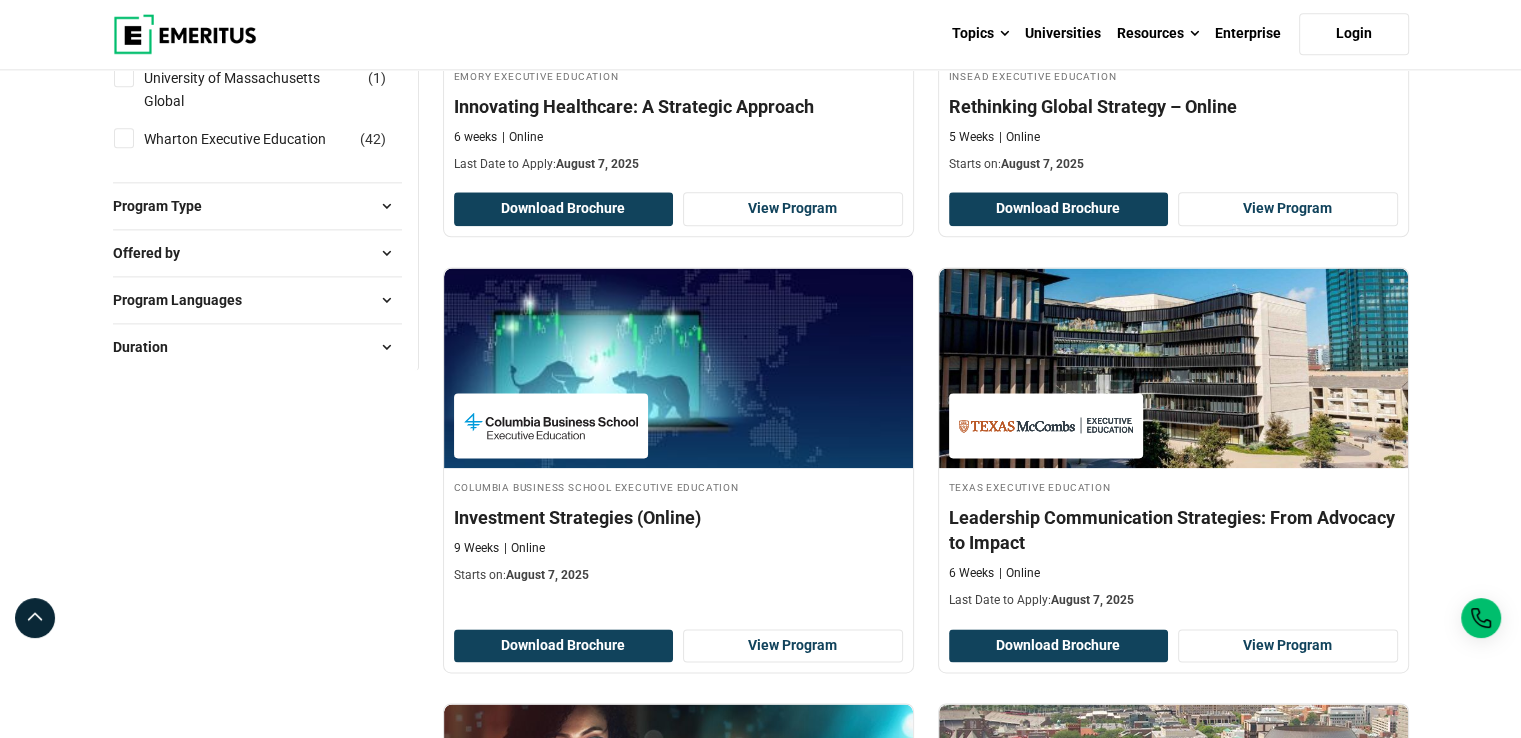 scroll, scrollTop: 2591, scrollLeft: 0, axis: vertical 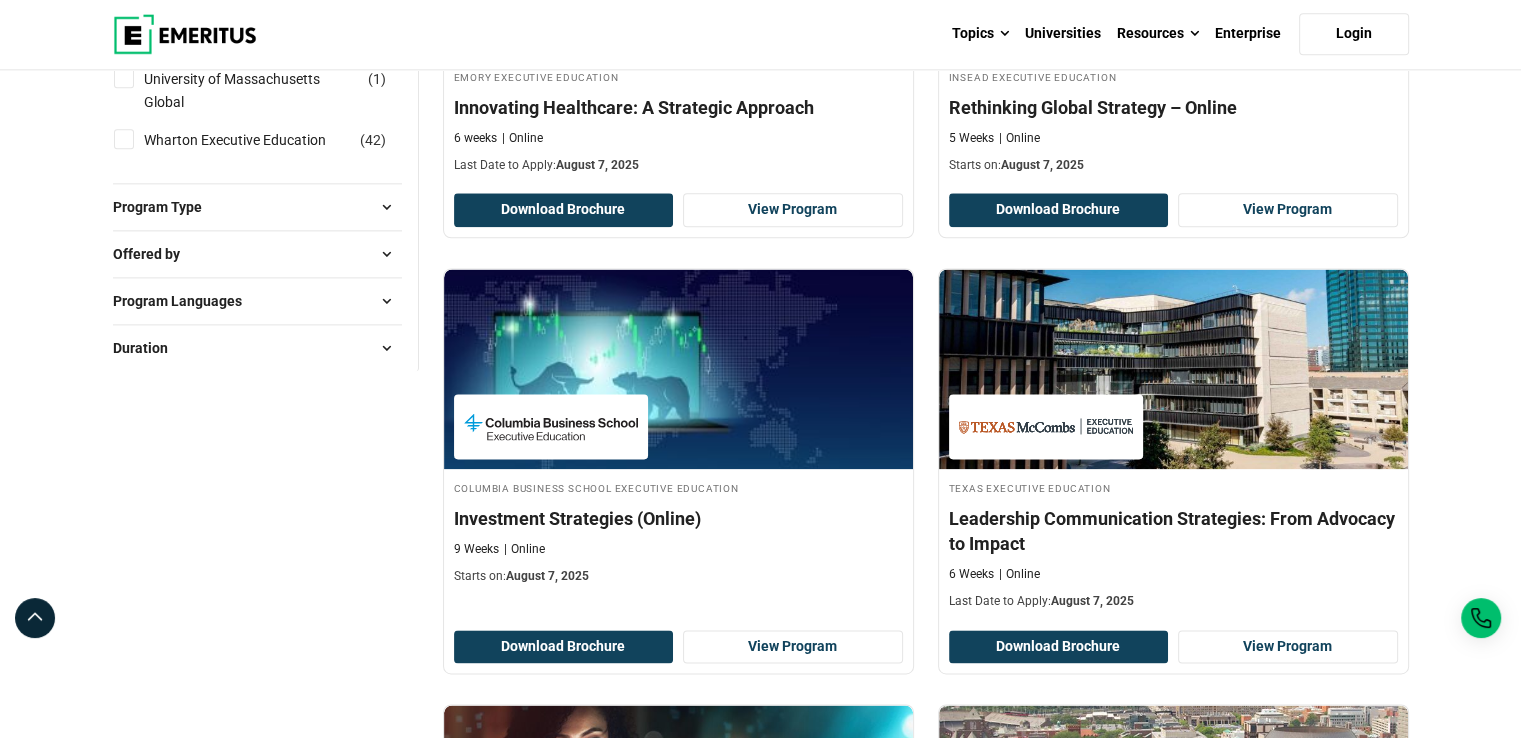click on "Program Type" at bounding box center [257, 207] 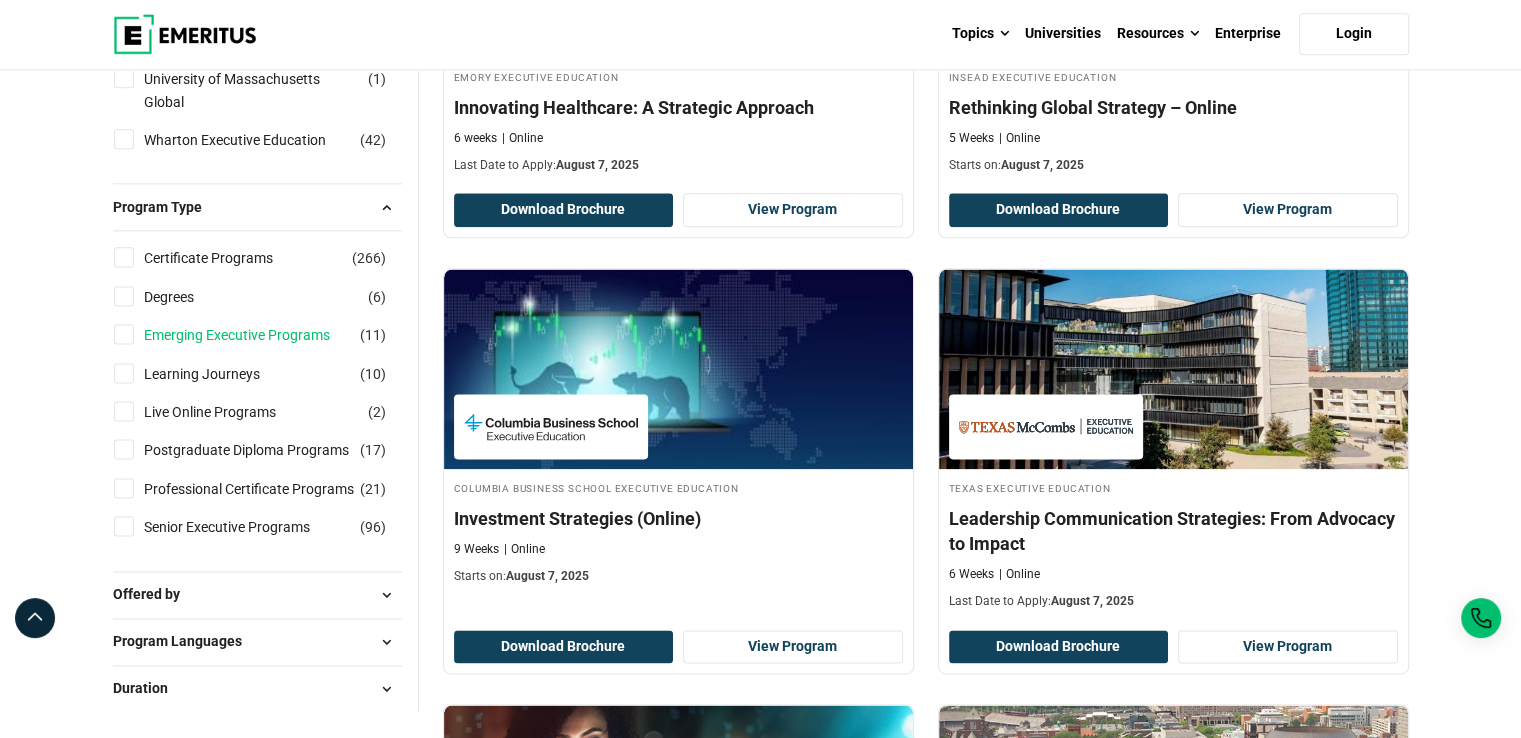 click on "Emerging Executive Programs" at bounding box center (257, 335) 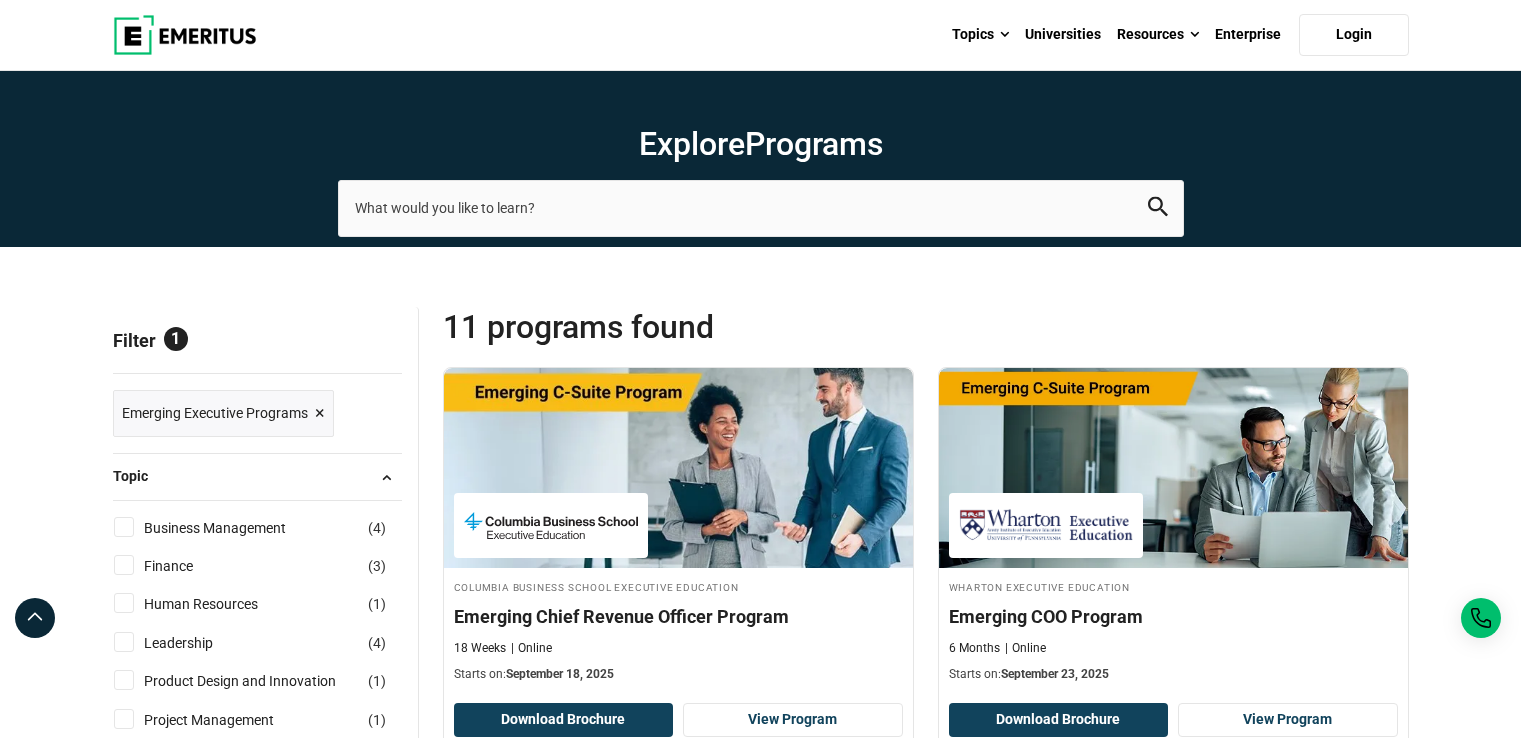 scroll, scrollTop: 0, scrollLeft: 0, axis: both 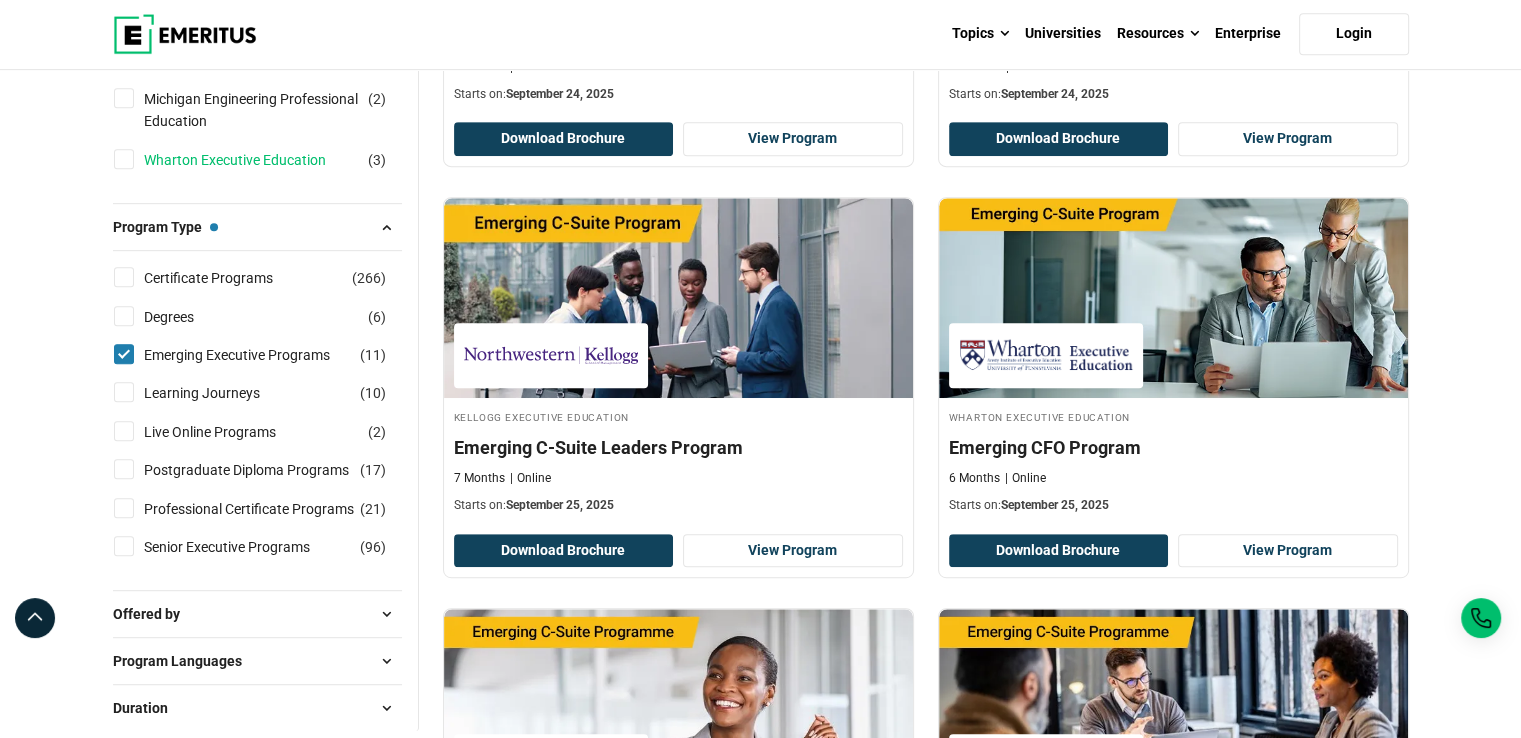 click on "Wharton Executive Education" at bounding box center (255, 160) 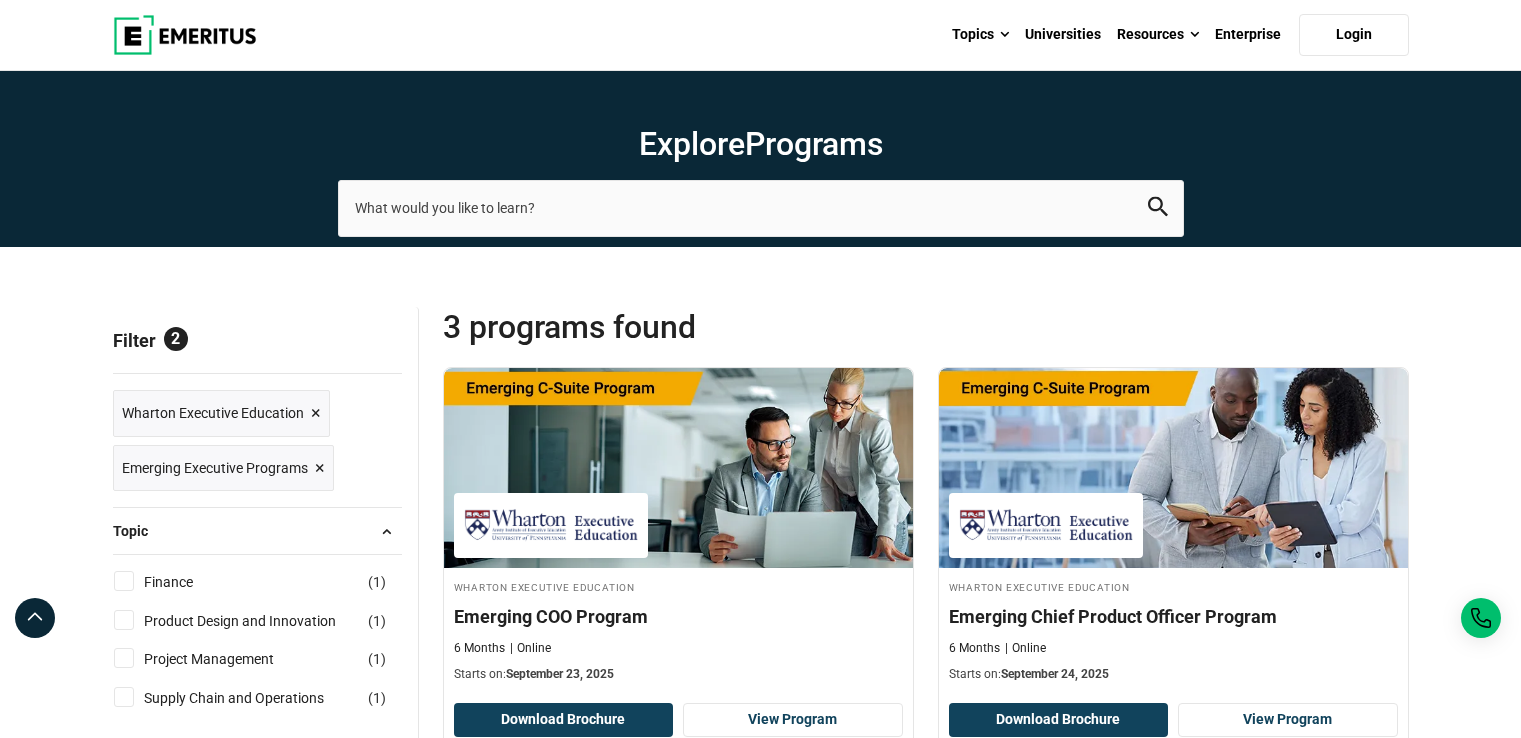 scroll, scrollTop: 0, scrollLeft: 0, axis: both 